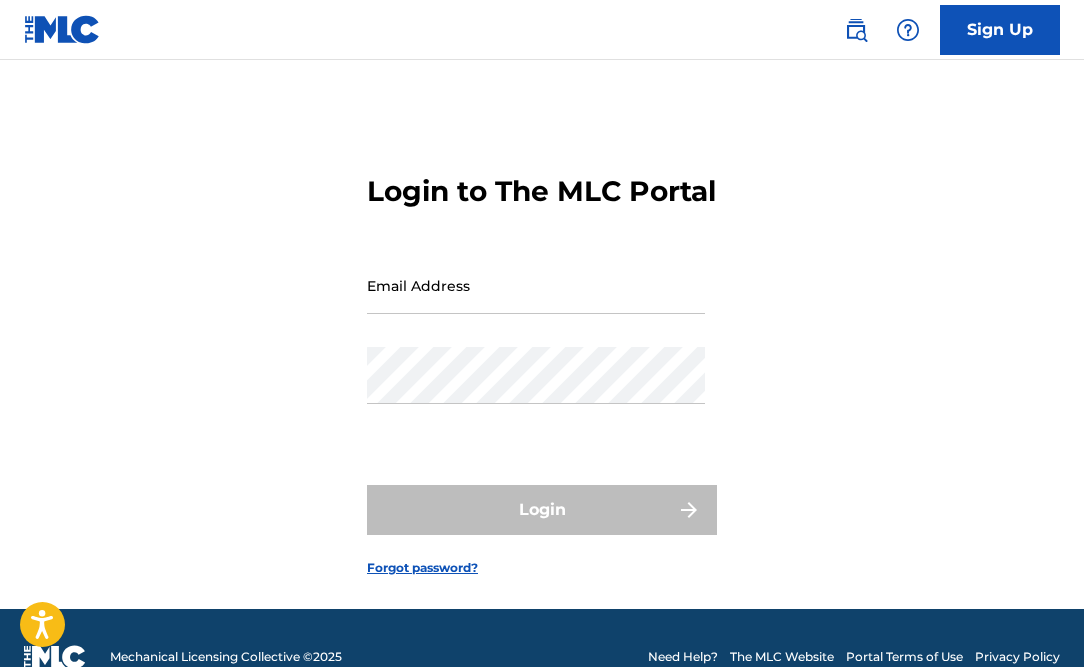 scroll, scrollTop: 0, scrollLeft: 0, axis: both 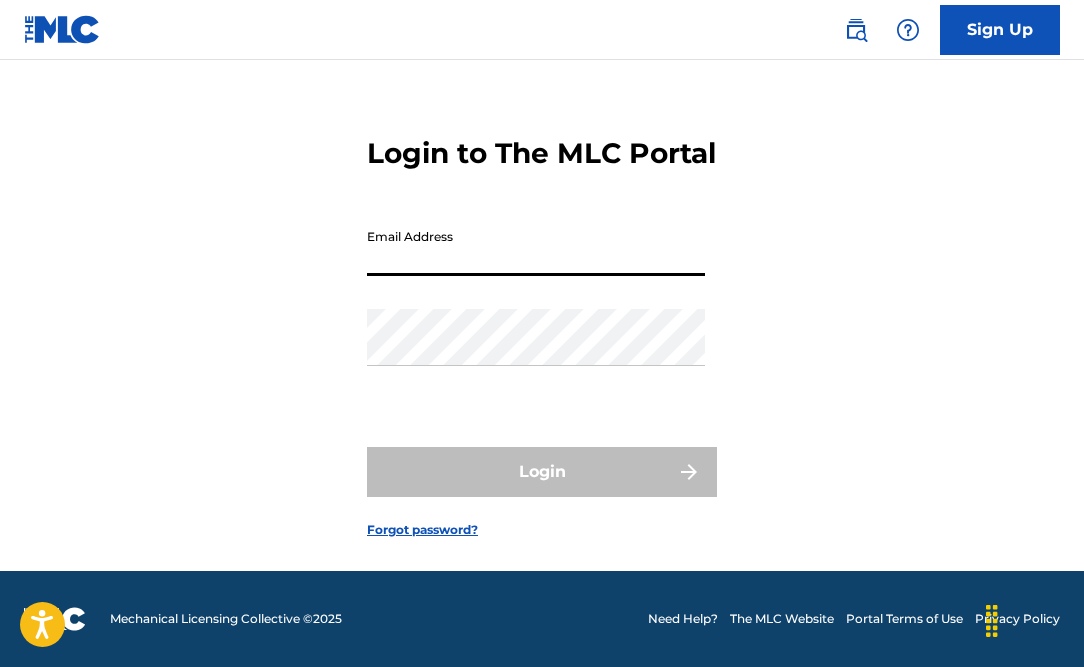 click on "Sign Up" at bounding box center (1000, 30) 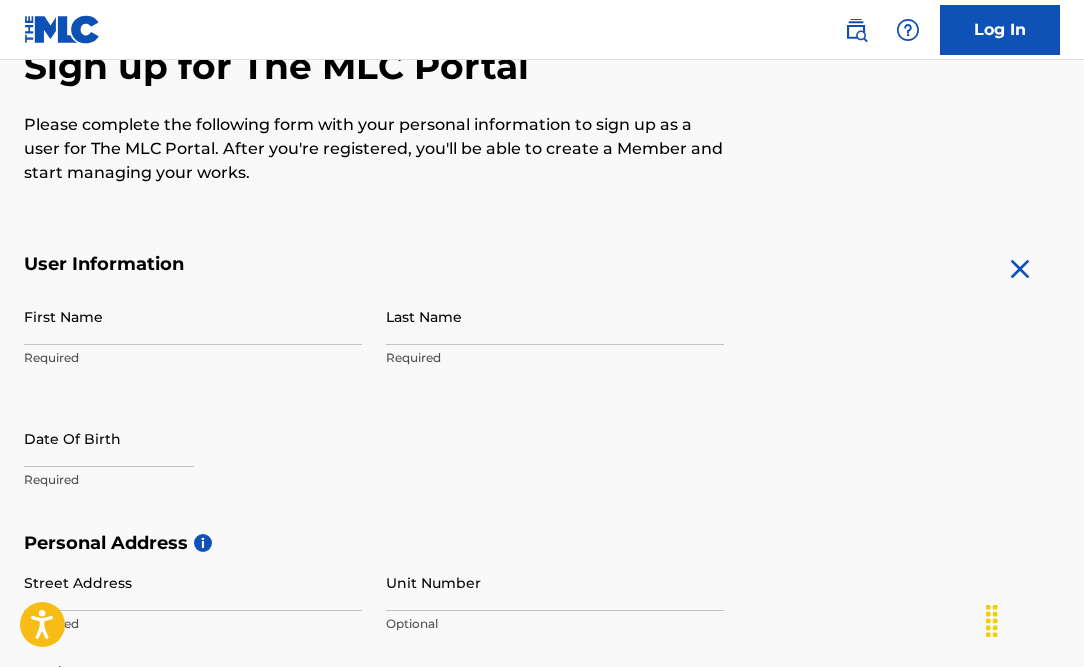 scroll, scrollTop: 216, scrollLeft: 0, axis: vertical 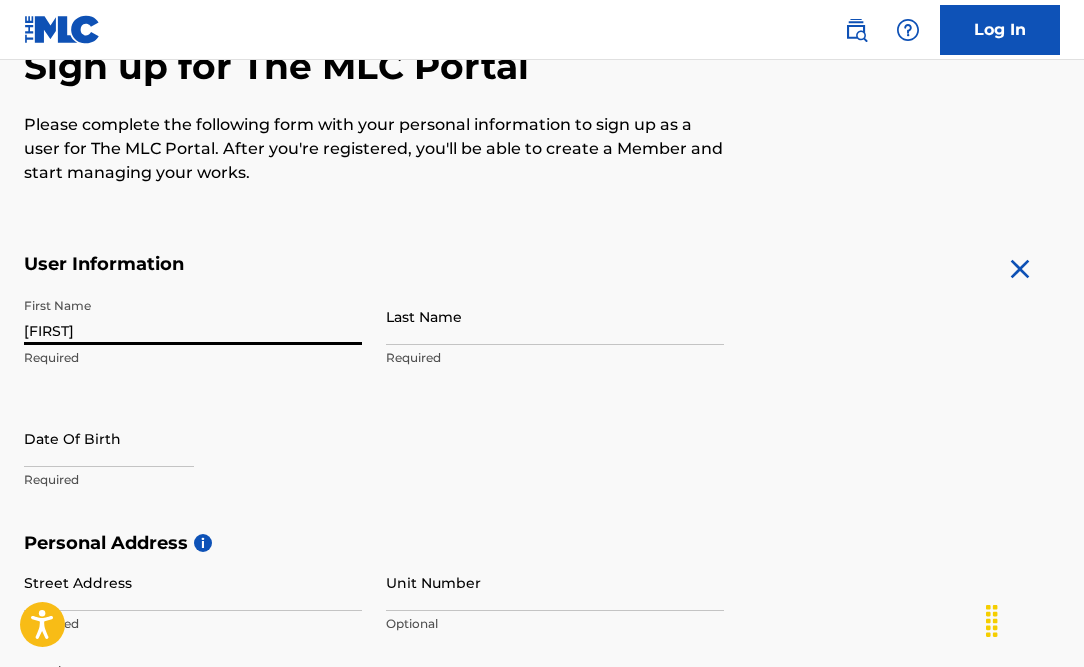 type on "[FIRST]" 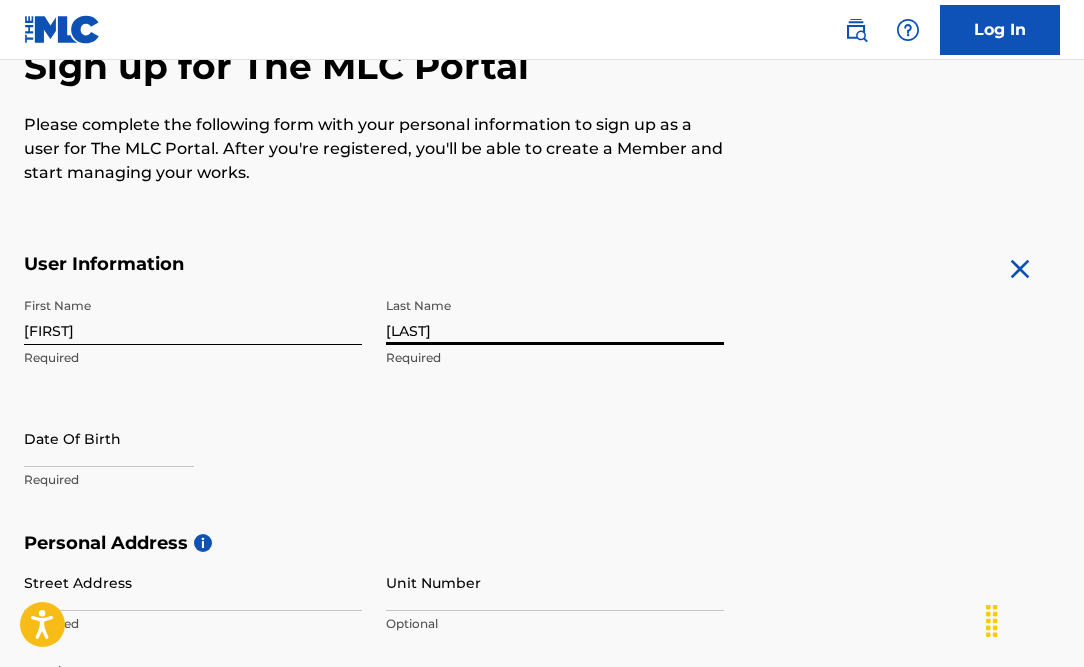 click on "[LAST]" at bounding box center [555, 316] 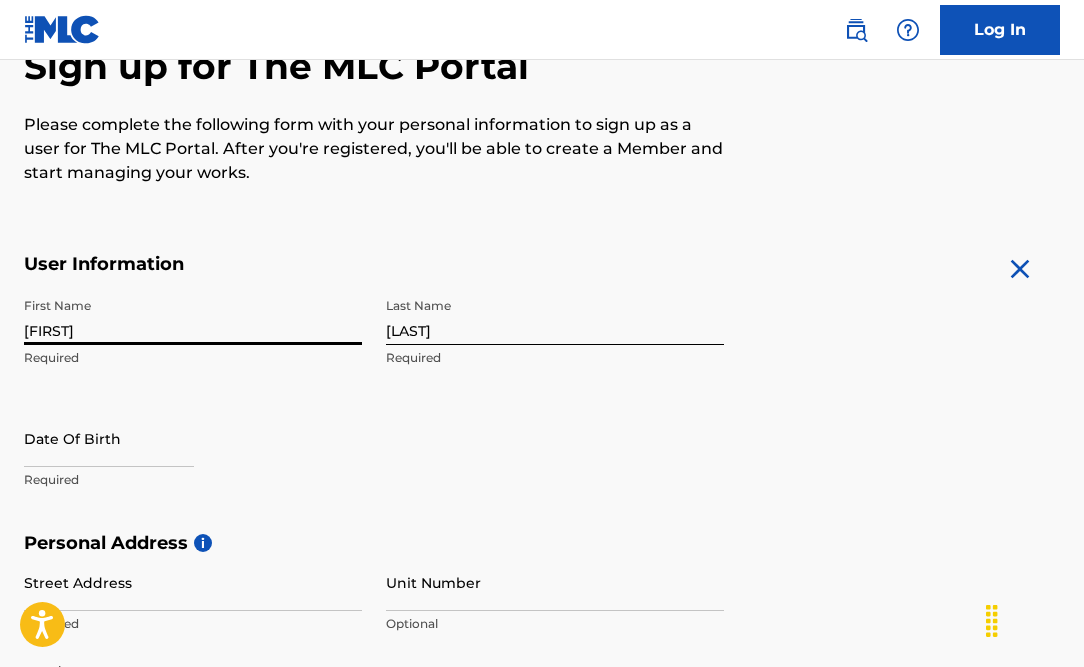 click on "[FIRST]" at bounding box center [193, 316] 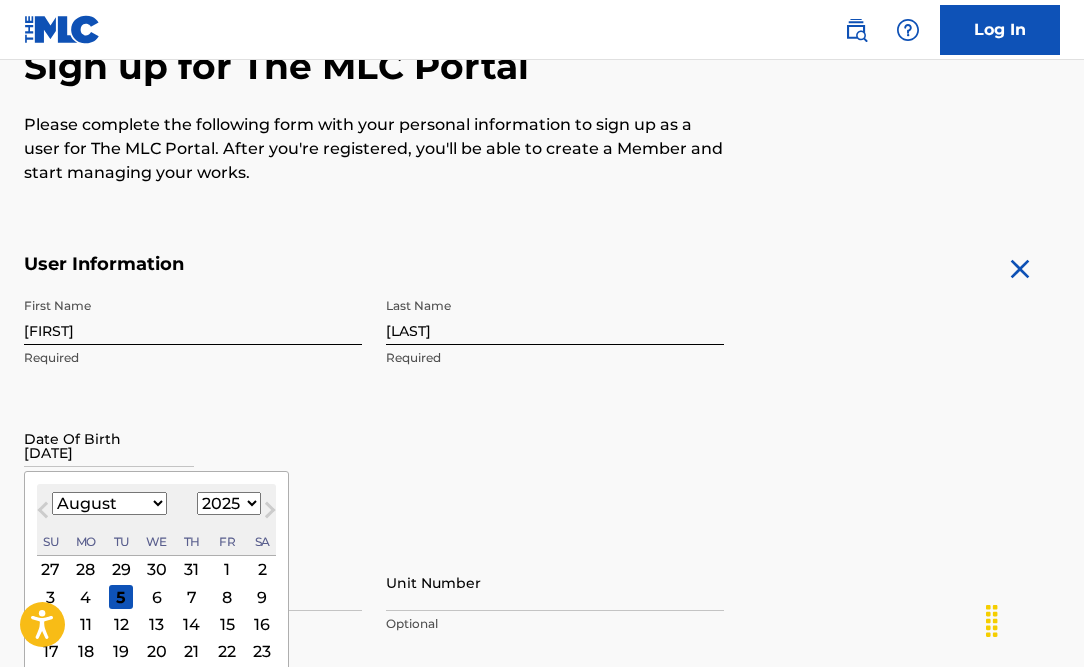 type on "[DATE]" 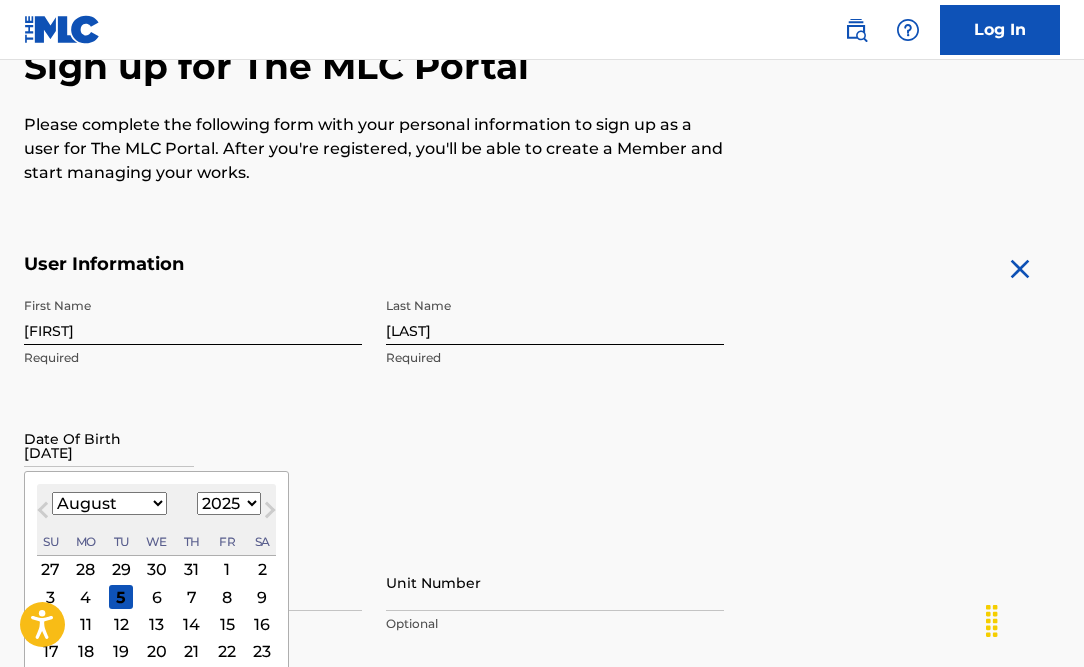 type 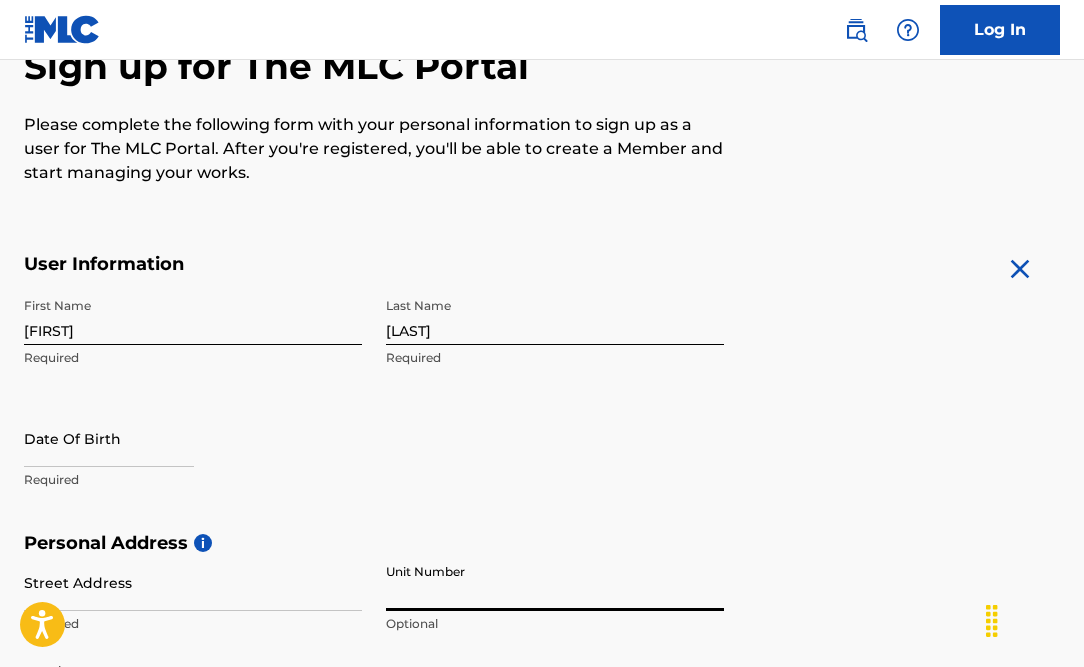 select on "7" 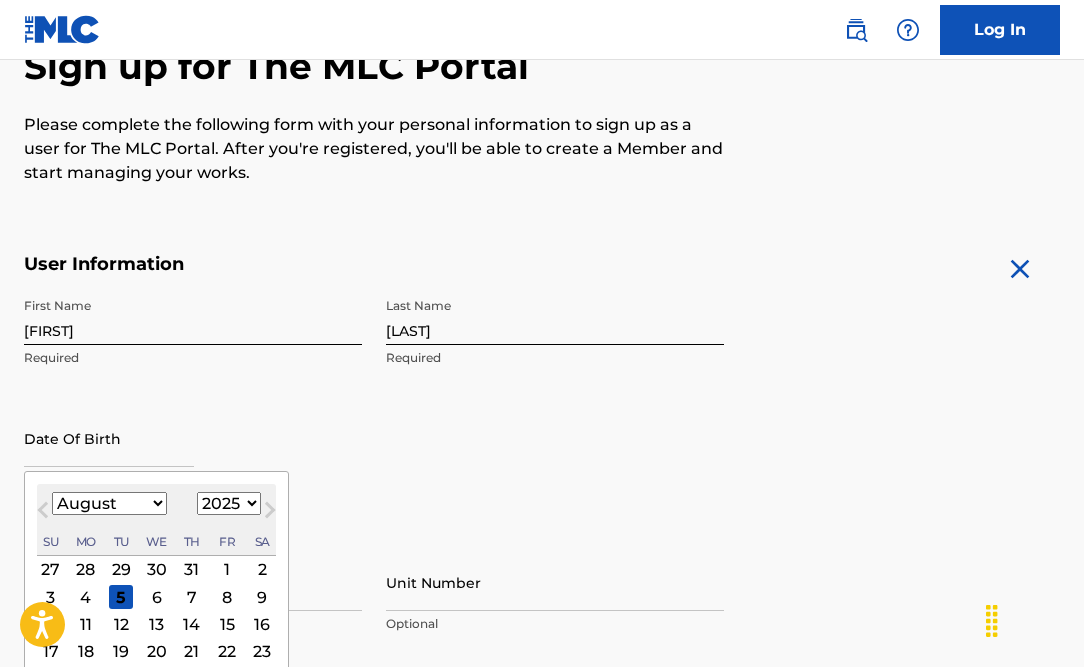 click at bounding box center (109, 438) 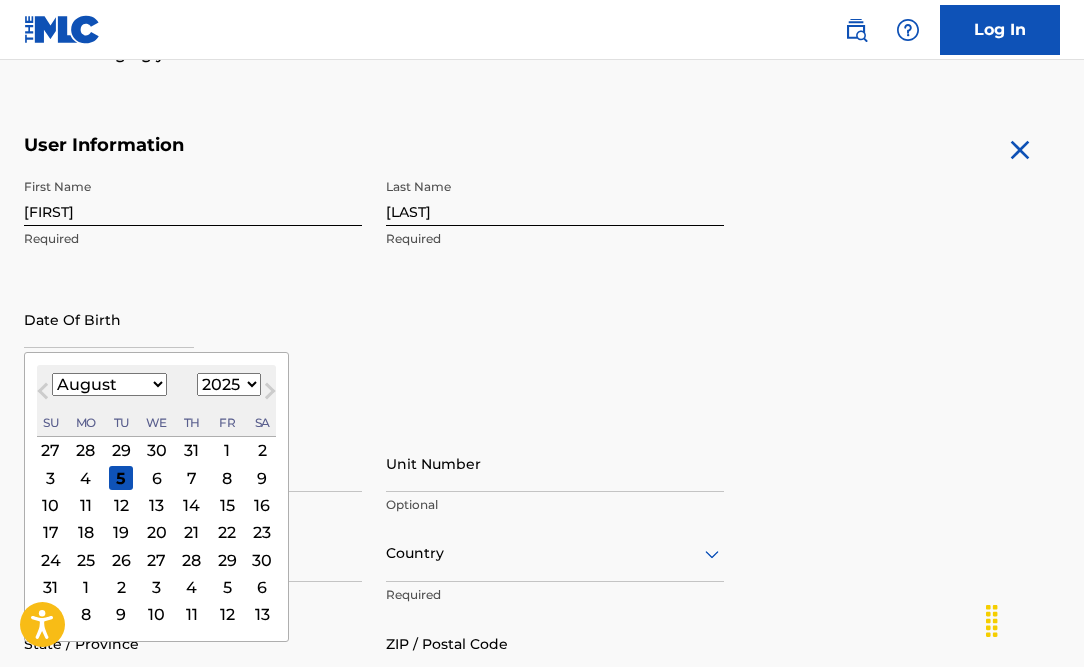scroll, scrollTop: 347, scrollLeft: 0, axis: vertical 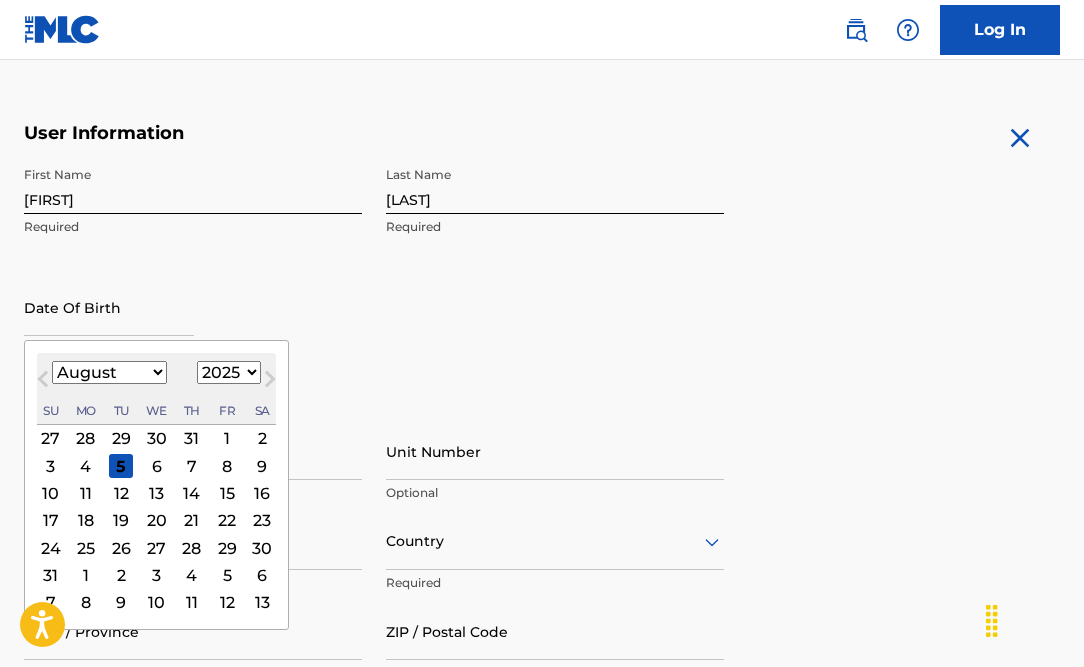 select on "8" 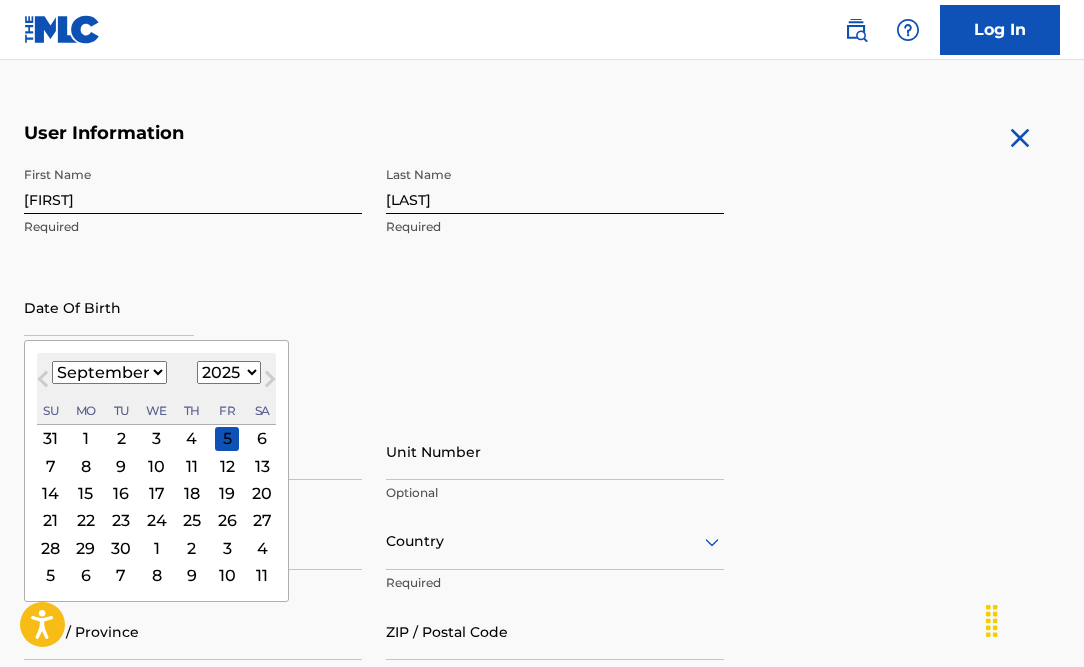 select on "2001" 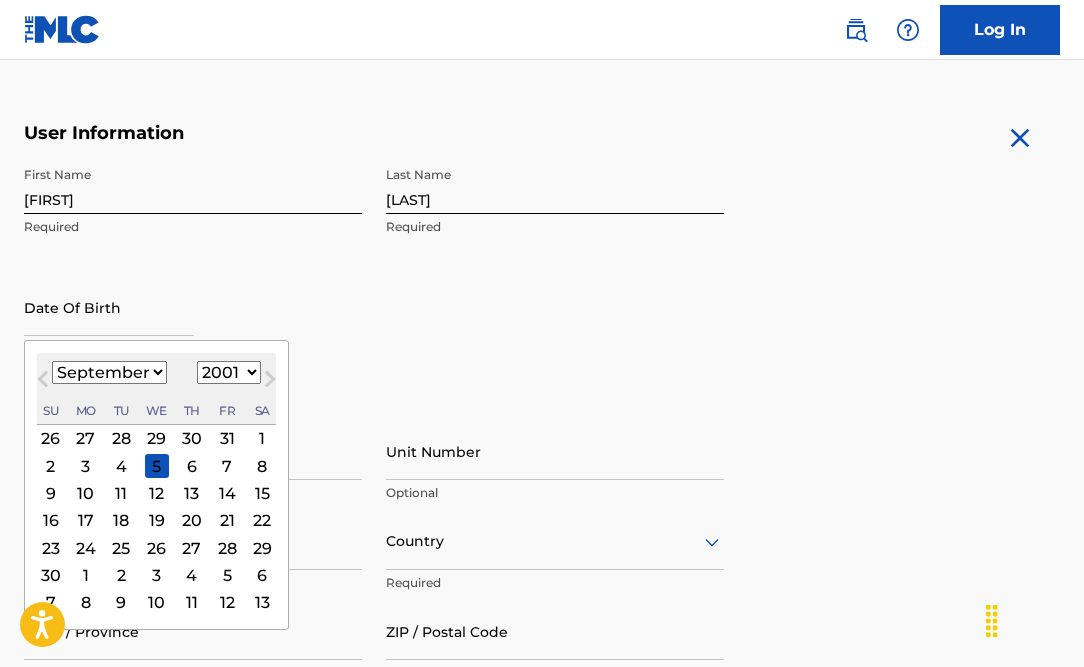 click on "9" at bounding box center (51, 493) 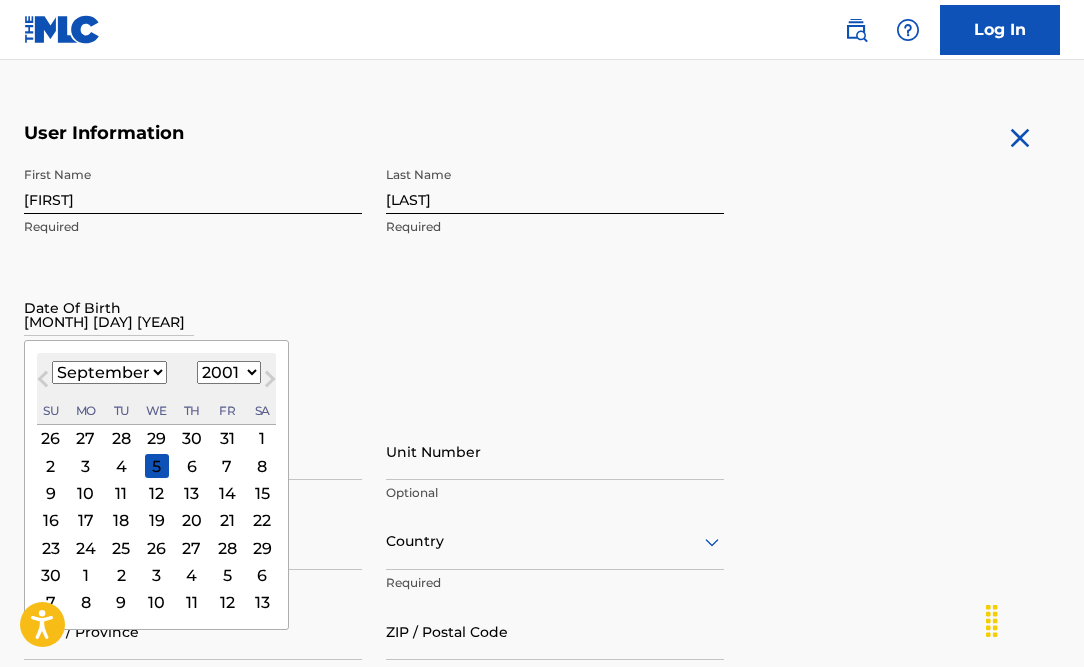 select on "8" 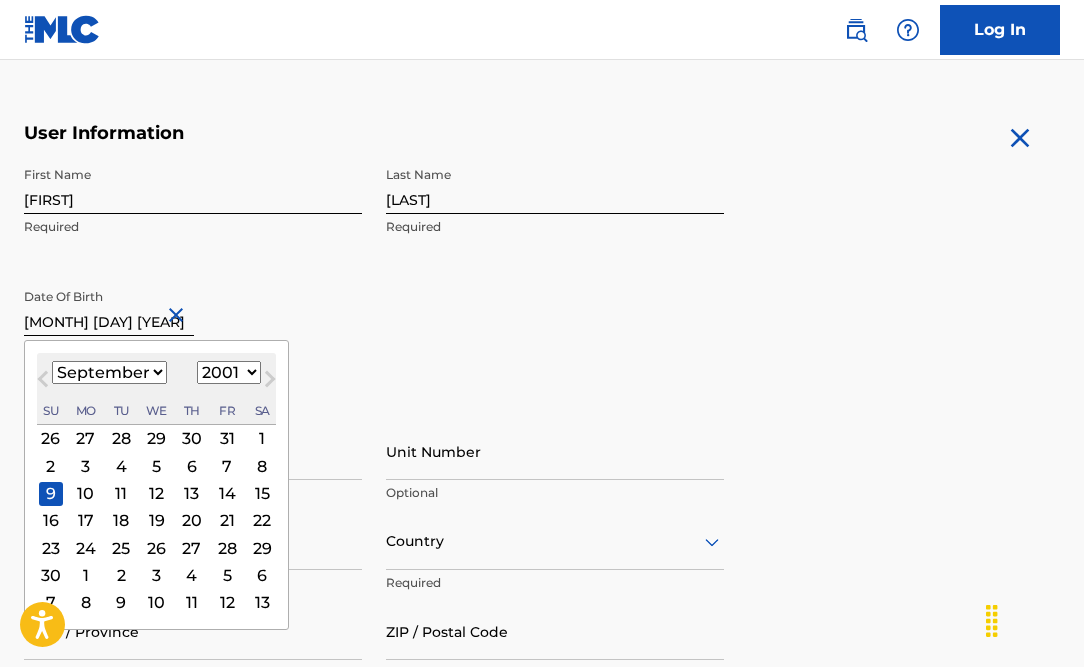 click on "First Name [FIRST] Required Last Name [LAST] Required Date Of Birth [MONTH] [DAY] [YEAR] Previous Month Next Month [MONTH] [YEAR] January February March April May June July August September October November December 1899 1900 1901 1902 1903 1904 1905 1906 1907 1908 1909 1910 1911 1912 1913 1914 1915 1916 1917 1918 1919 1920 1921 1922 1923 1924 1925 1926 1927 1928 1929 1930 1931 1932 1933 1934 1935 1936 1937 1938 1939 1940 1941 1942 1943 1944 1945 1946 1947 1948 1949 1950 1951 1952 1953 1954 1955 1956 1957 1958 1959 1960 1961 1962 1963 1964 1965 1966 1967 1968 1969 1970 1971 1972 1973 1974 1975 1976 1977 1978 1979 1980 1981 1982 1983 1984 1985 1986 1987 1988 1989 1990 1991 1992 1993 1994 1995 1996 1997 1998 1999 2000 2001 2002 2003 2004 2005 2006 2007 2008 2009 2010 2011 2012 2013 2014 2015 2016 2017 2018 2019 2020 2021 2022 2023 2024 2025 2026 2027 2028 2029 2030 2031 2032 2033 2034 2035 2036 2037 2038 2039 2040 2041 2042 2043 2044 2045 2046 2047 2048 2049 2050 2051 2052 2053 2054 2055 2056 2057 2058 2059 2060" at bounding box center (374, 279) 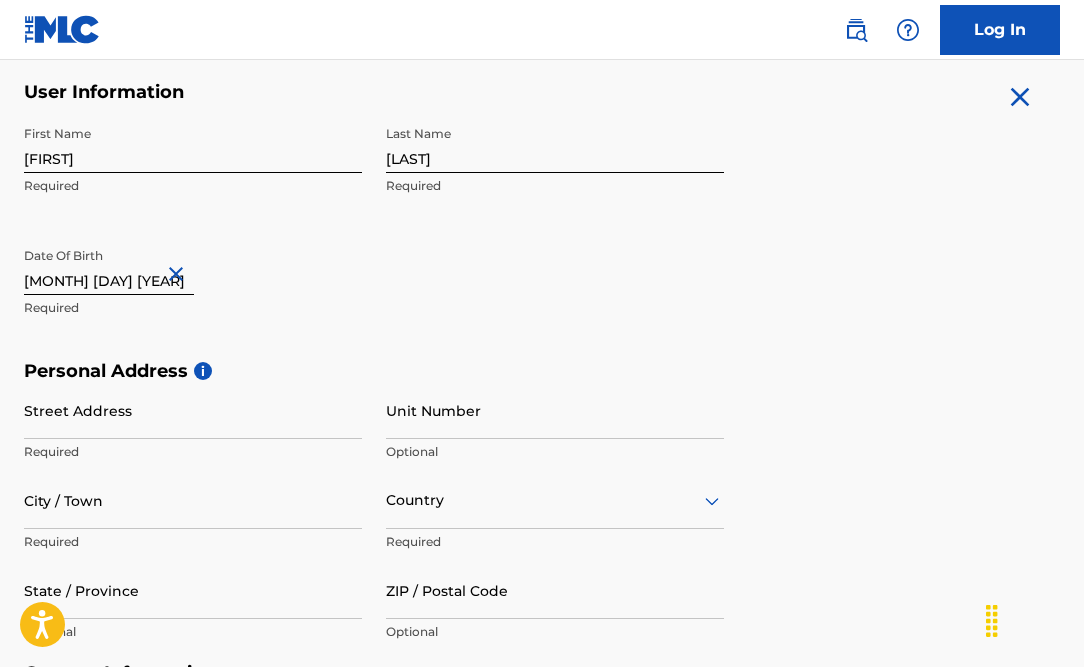 scroll, scrollTop: 371, scrollLeft: 0, axis: vertical 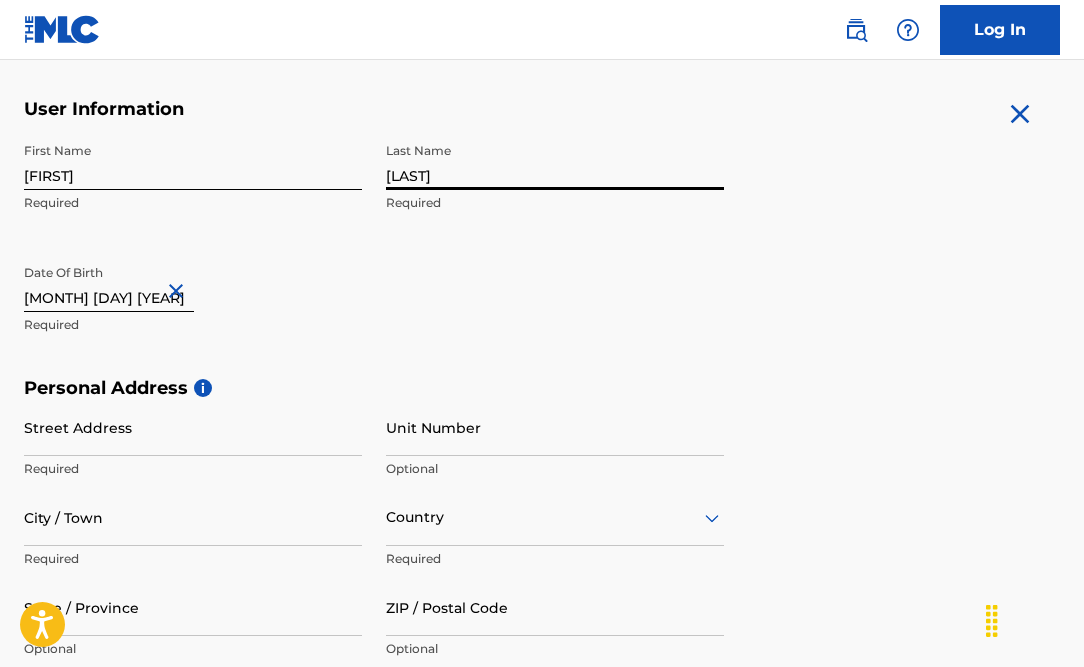 click on "[LAST]" at bounding box center (555, 161) 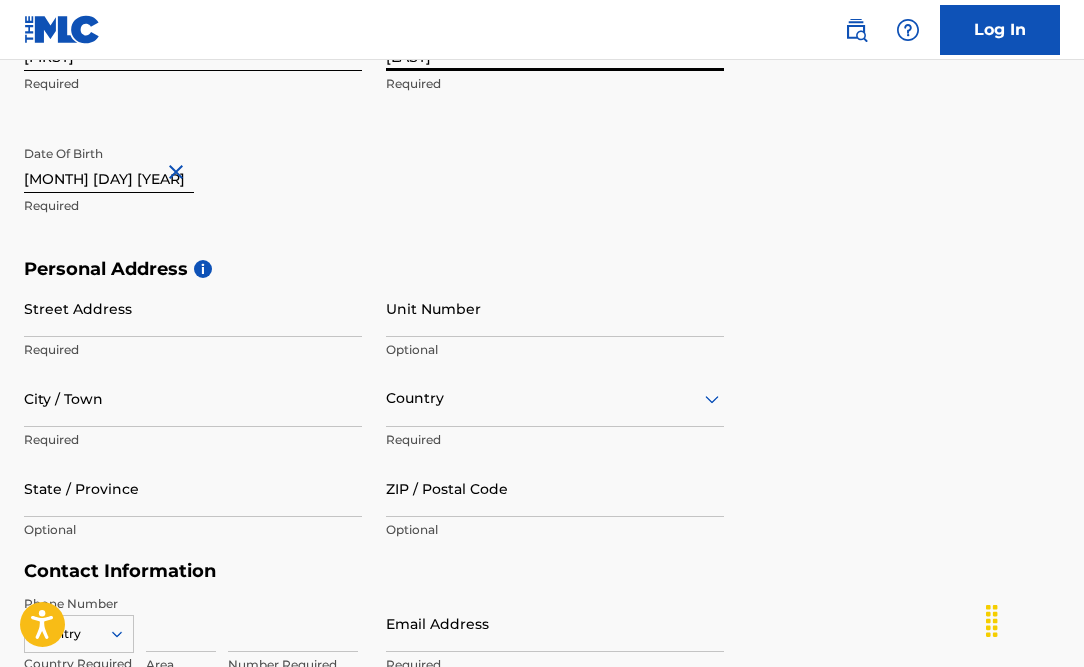 scroll, scrollTop: 497, scrollLeft: 0, axis: vertical 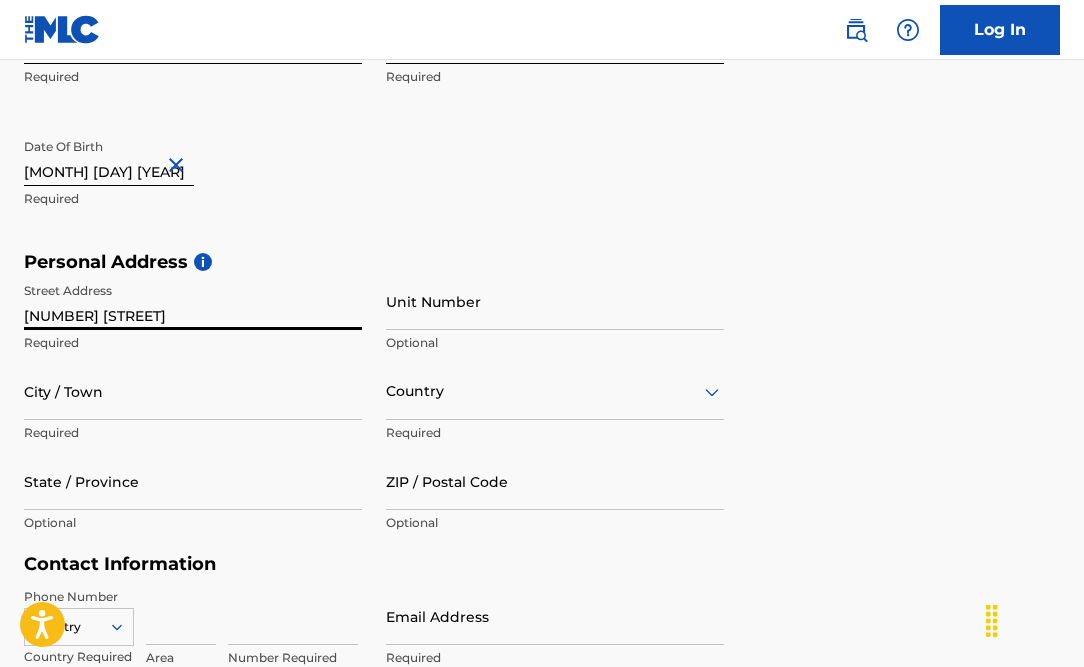 type on "[NUMBER] [STREET]" 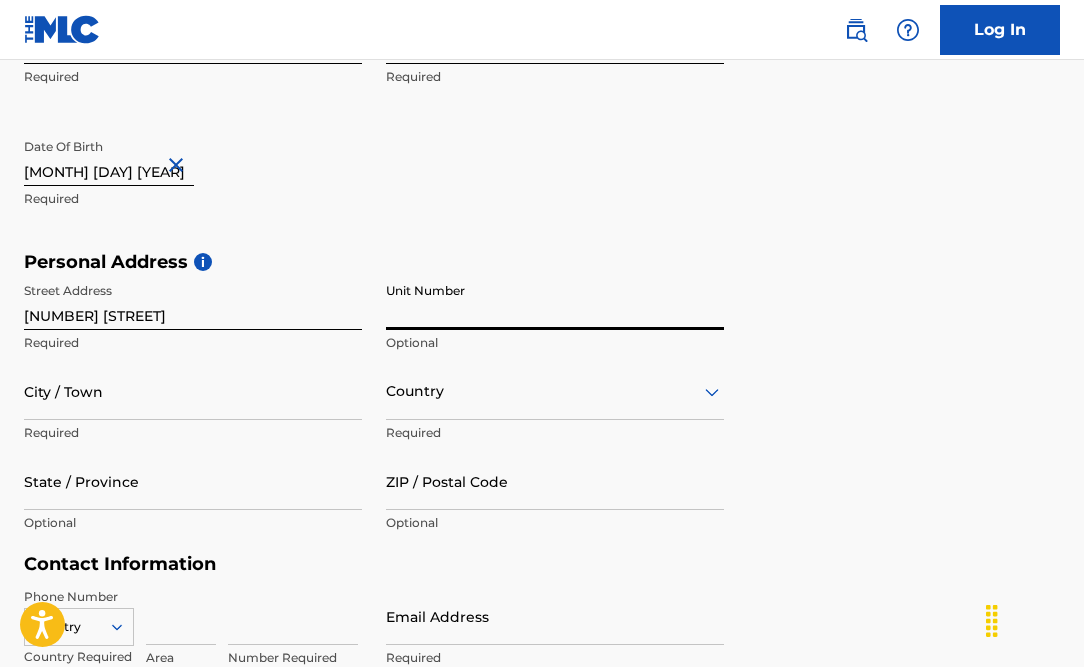 click on "Unit Number" at bounding box center (555, 301) 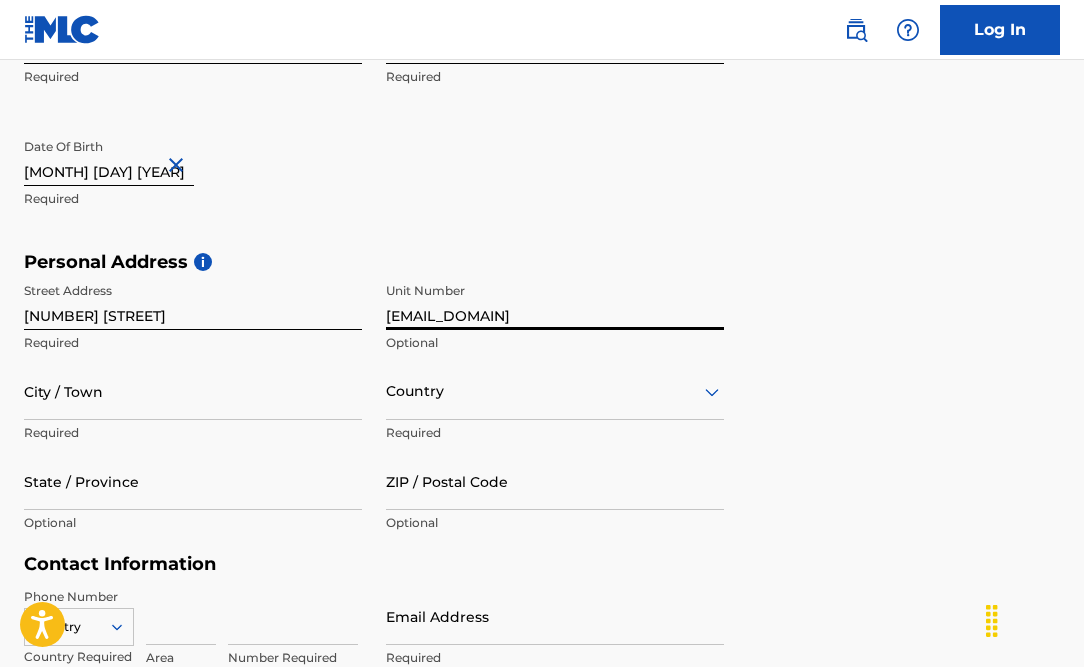 type on "@" 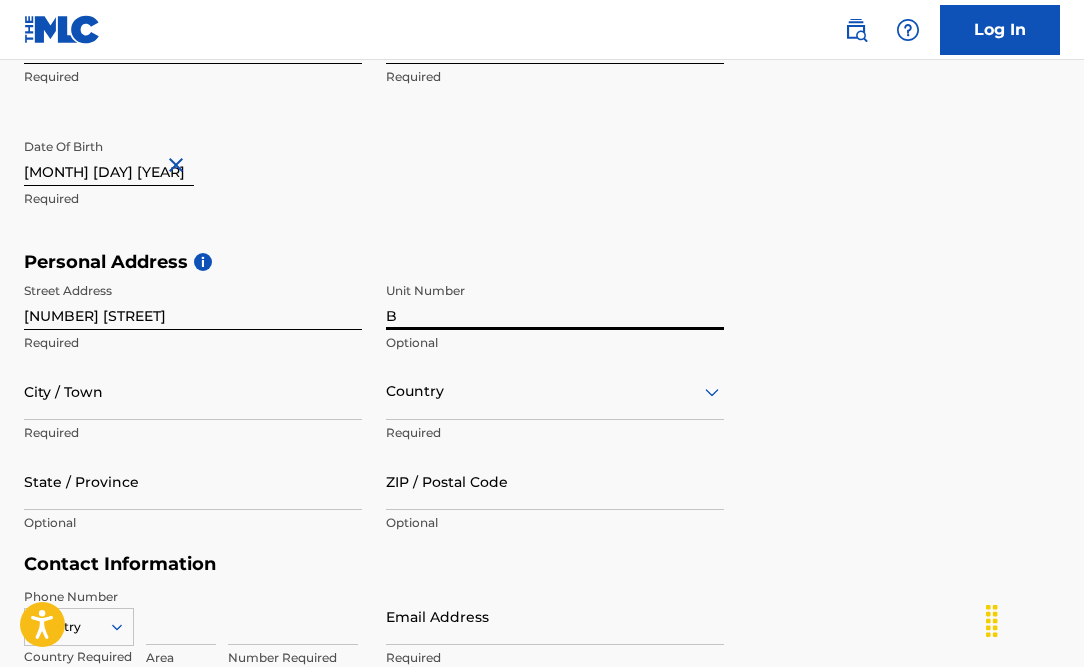 type on "B" 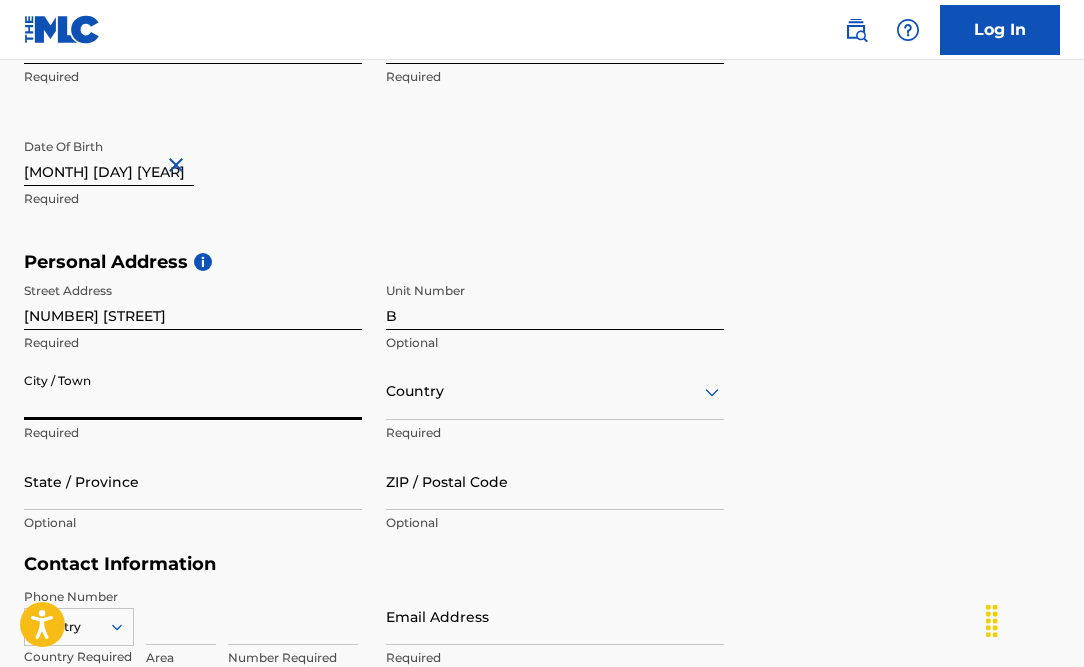 type on "C" 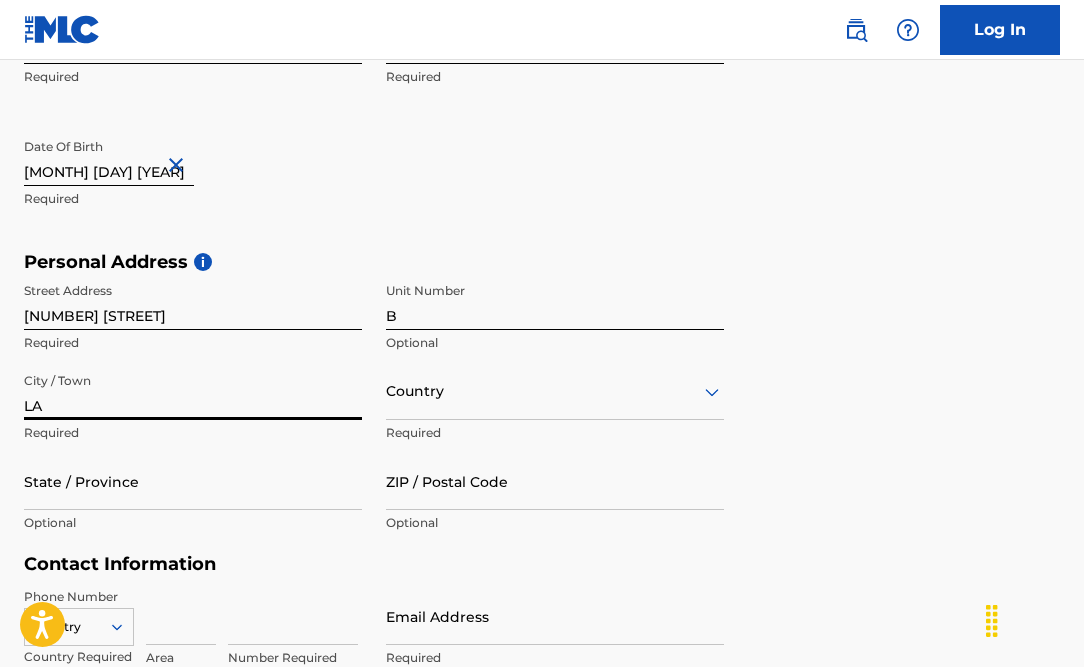 type on "LA" 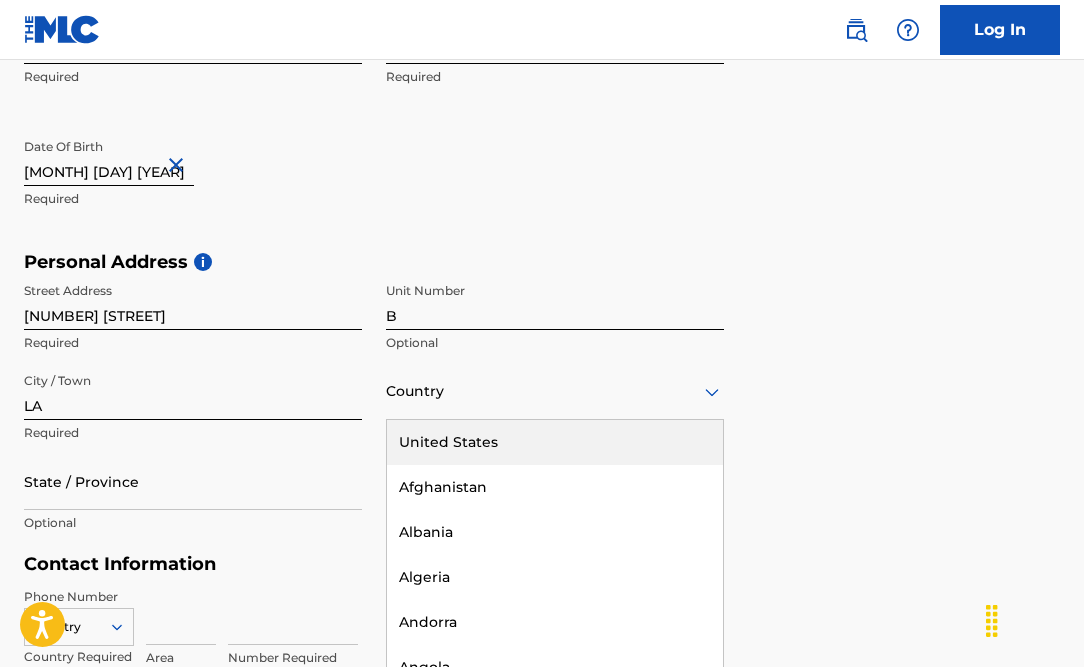 scroll, scrollTop: 550, scrollLeft: 0, axis: vertical 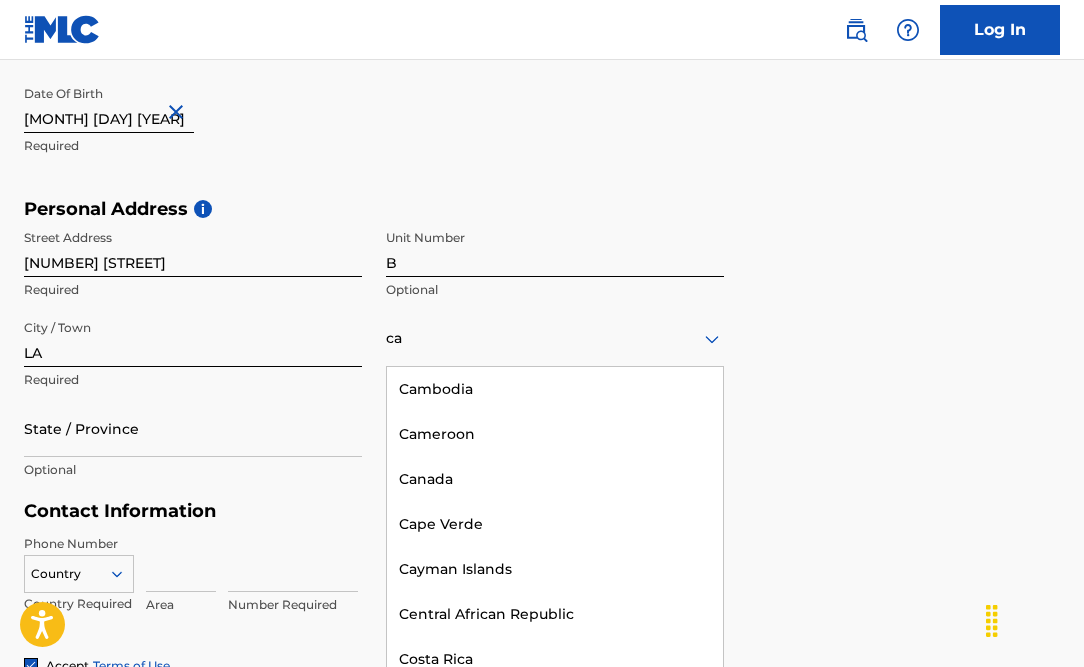 type on "c" 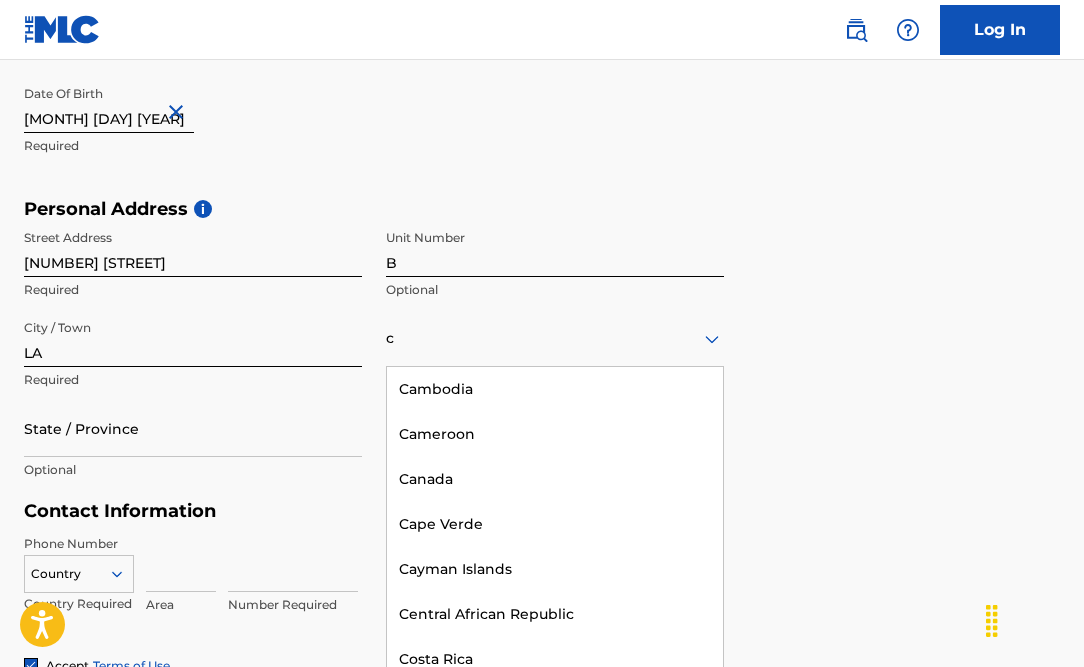 type 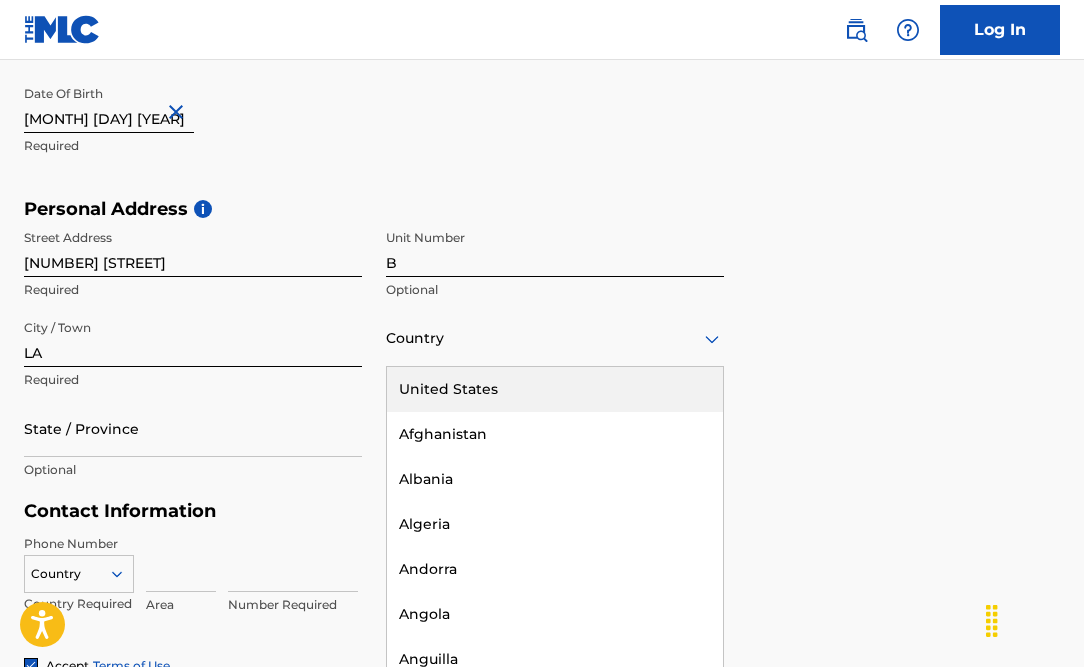 click on "United States" at bounding box center [555, 389] 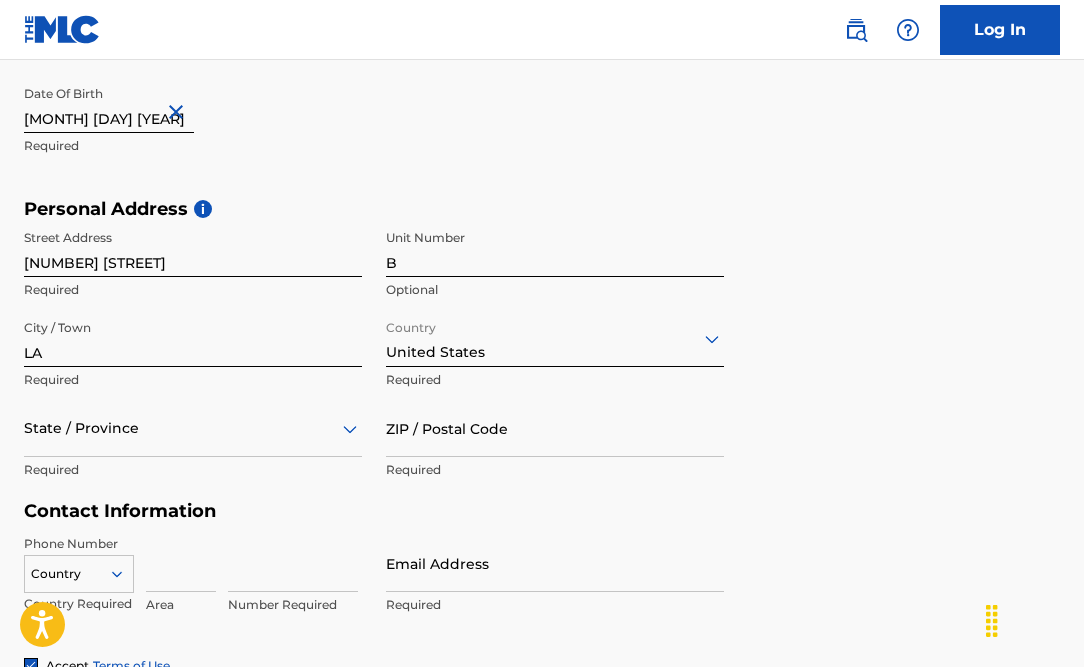 scroll, scrollTop: 640, scrollLeft: 0, axis: vertical 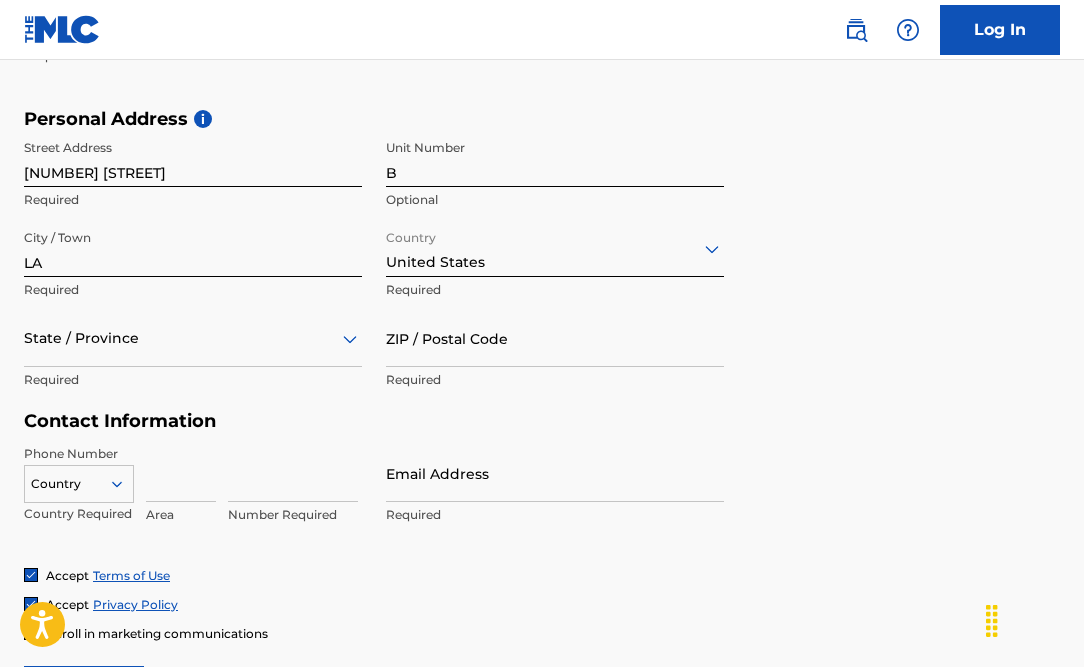 click on "State / Province" at bounding box center [193, 338] 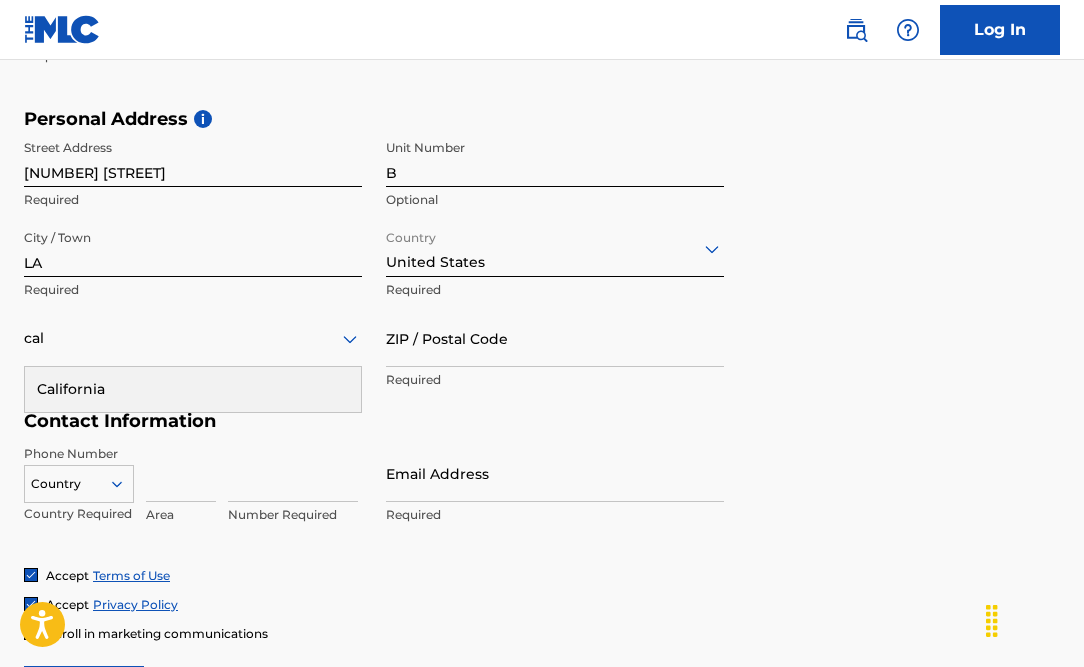 type on "cal" 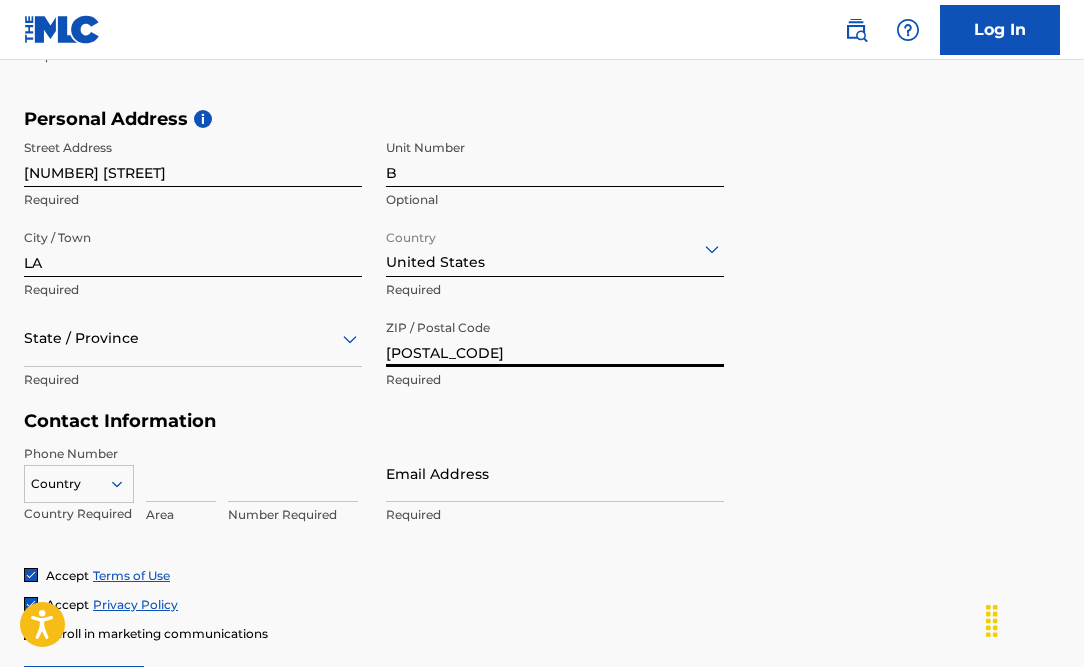 type on "[POSTAL_CODE]" 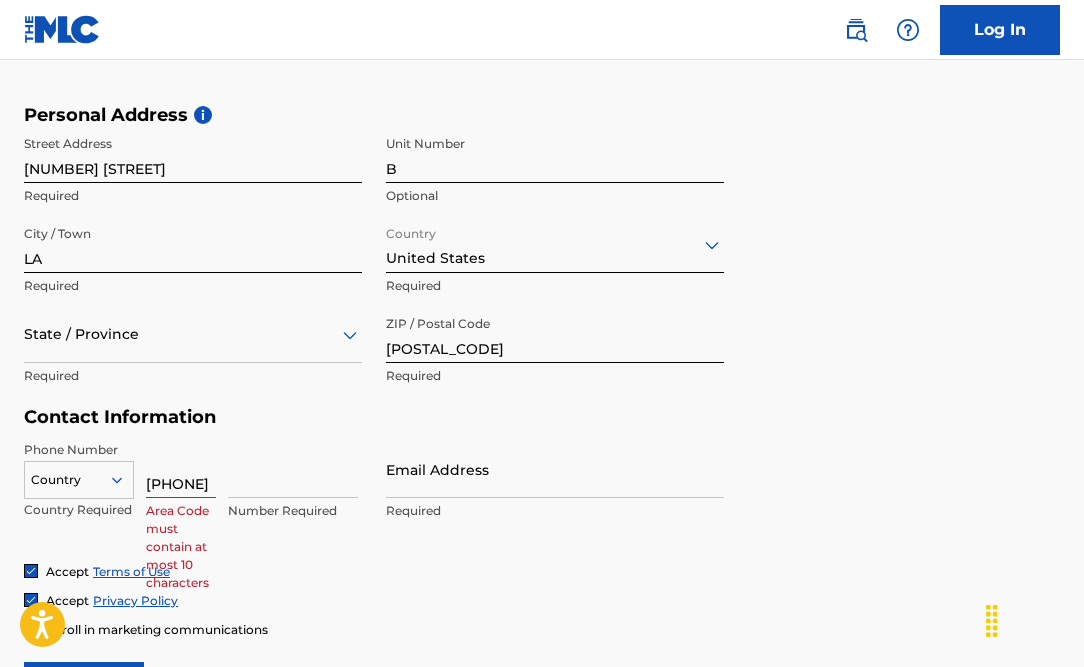scroll, scrollTop: 649, scrollLeft: 0, axis: vertical 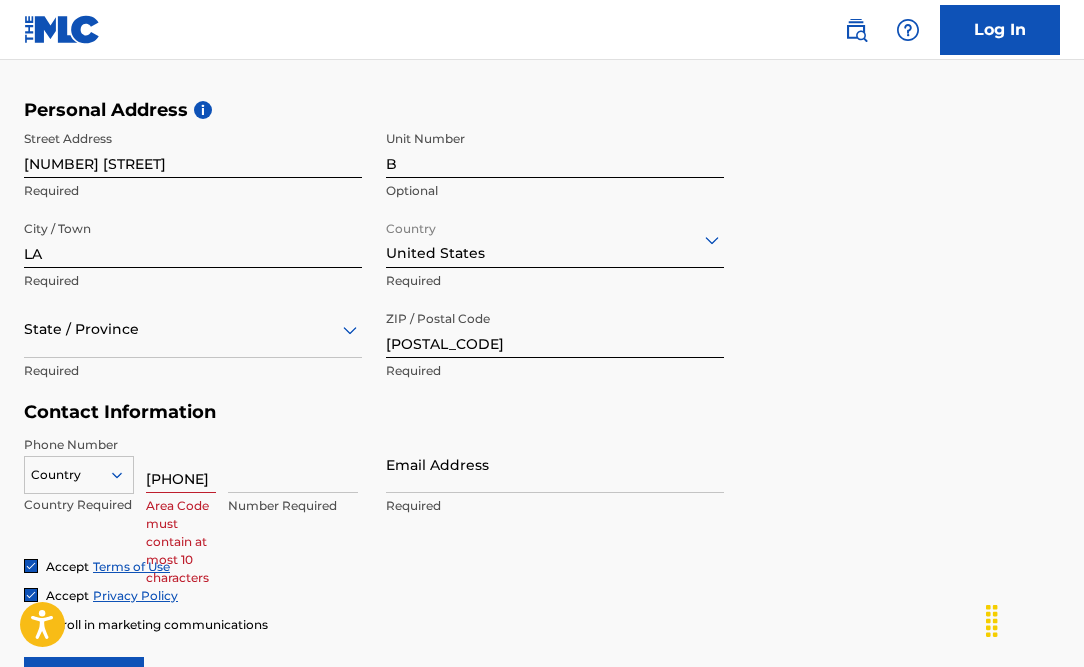 click on "[PHONE]" at bounding box center (181, 464) 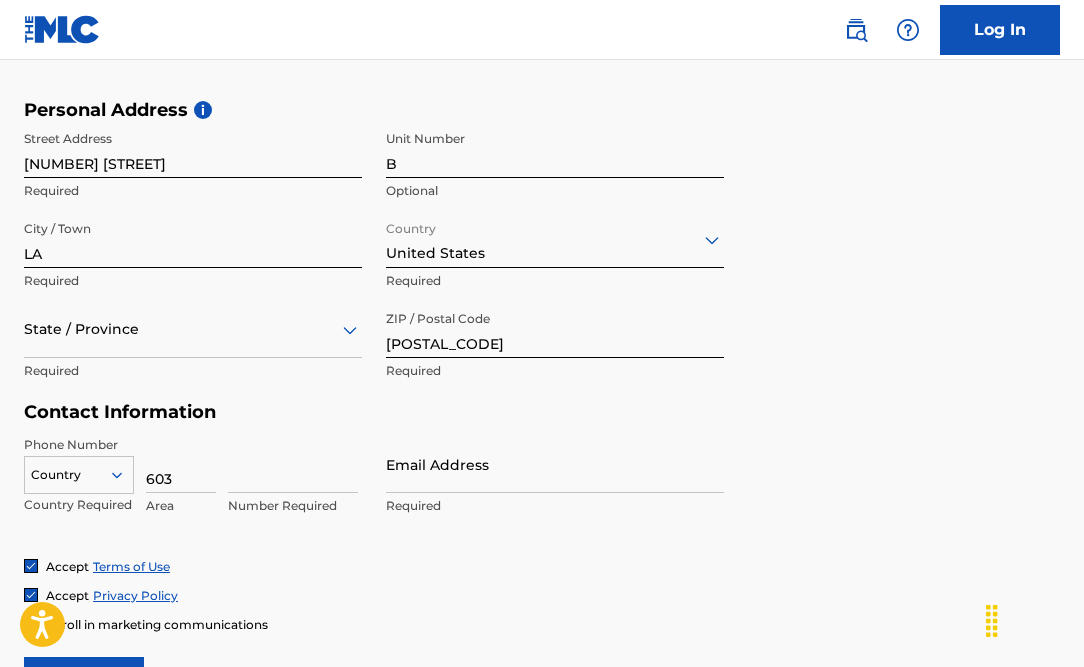 type on "603" 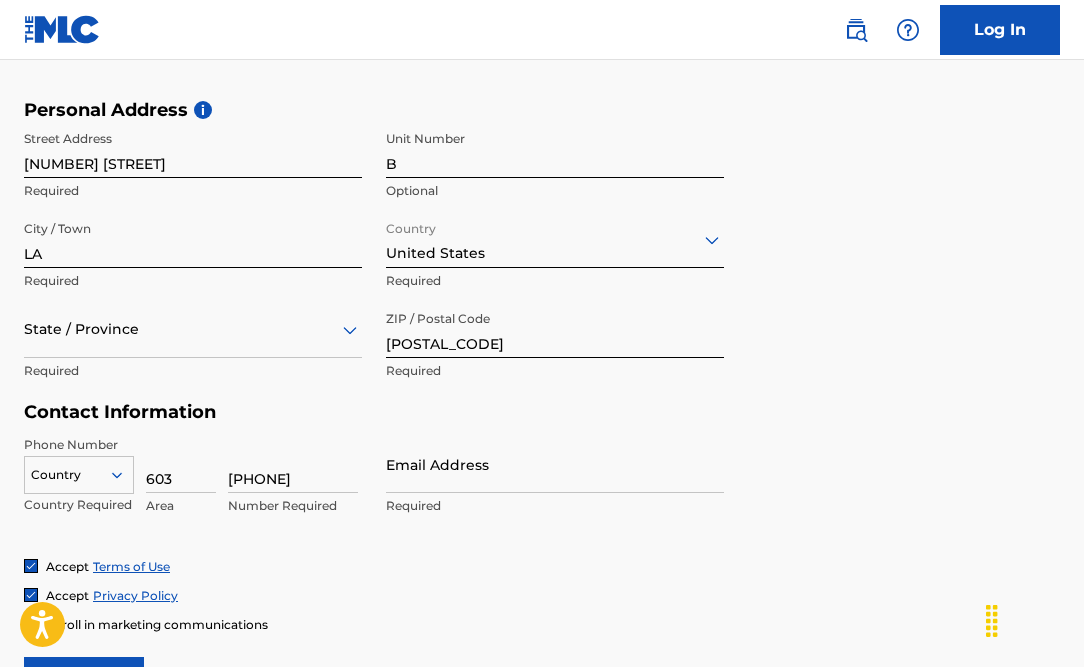 type on "[PHONE]" 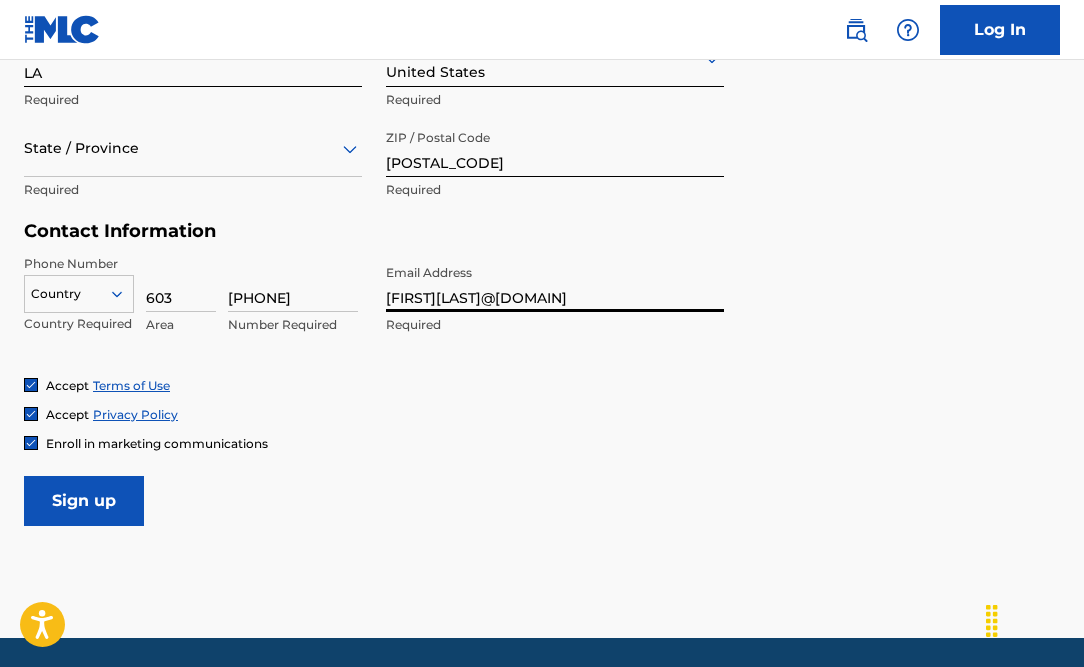 scroll, scrollTop: 837, scrollLeft: 0, axis: vertical 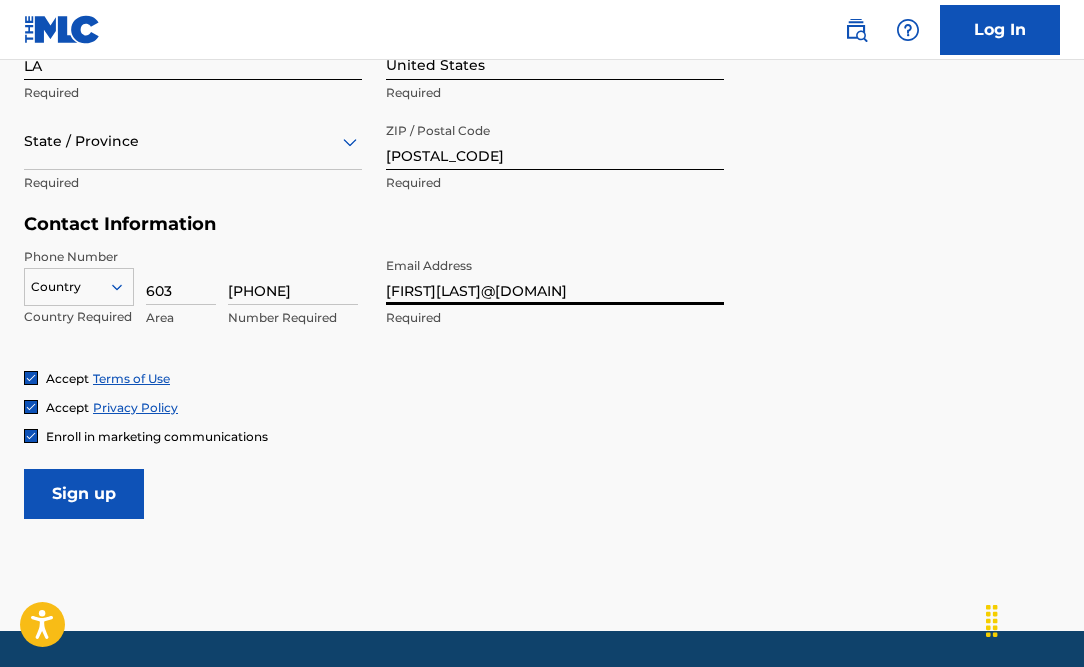 type on "[FIRST][LAST]@[DOMAIN]" 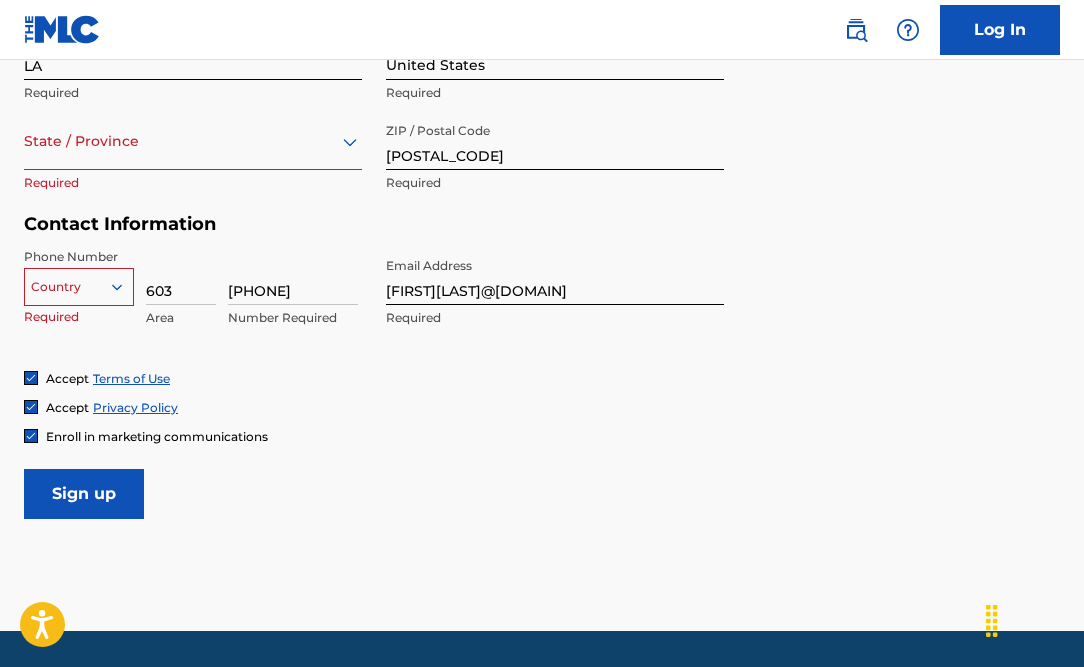 click at bounding box center (79, 287) 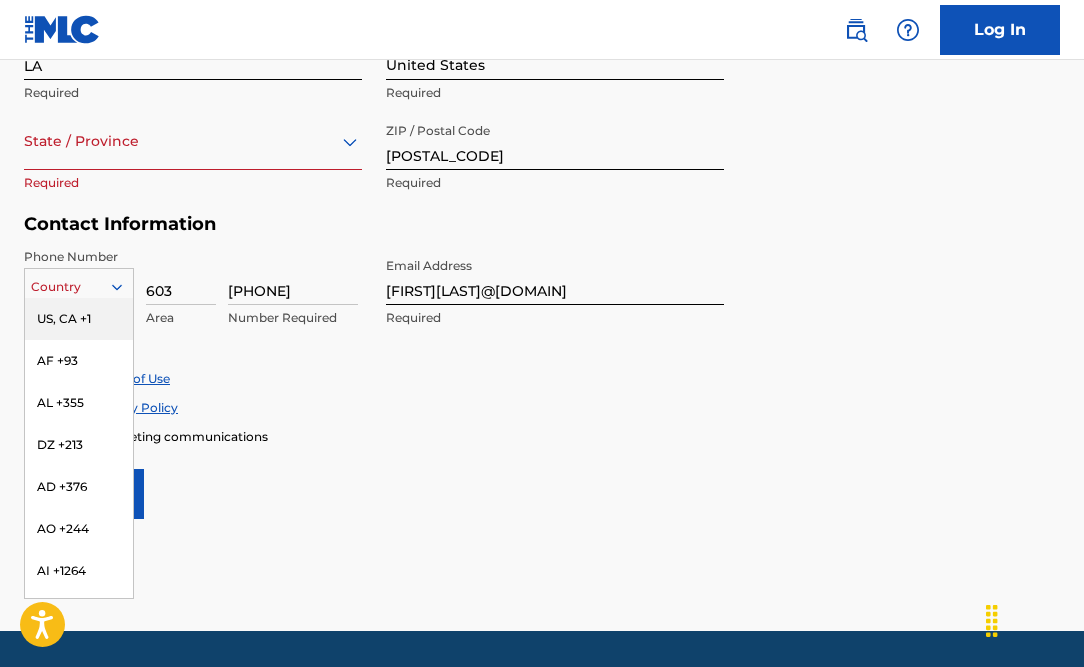 click on "US, CA +1" at bounding box center [79, 319] 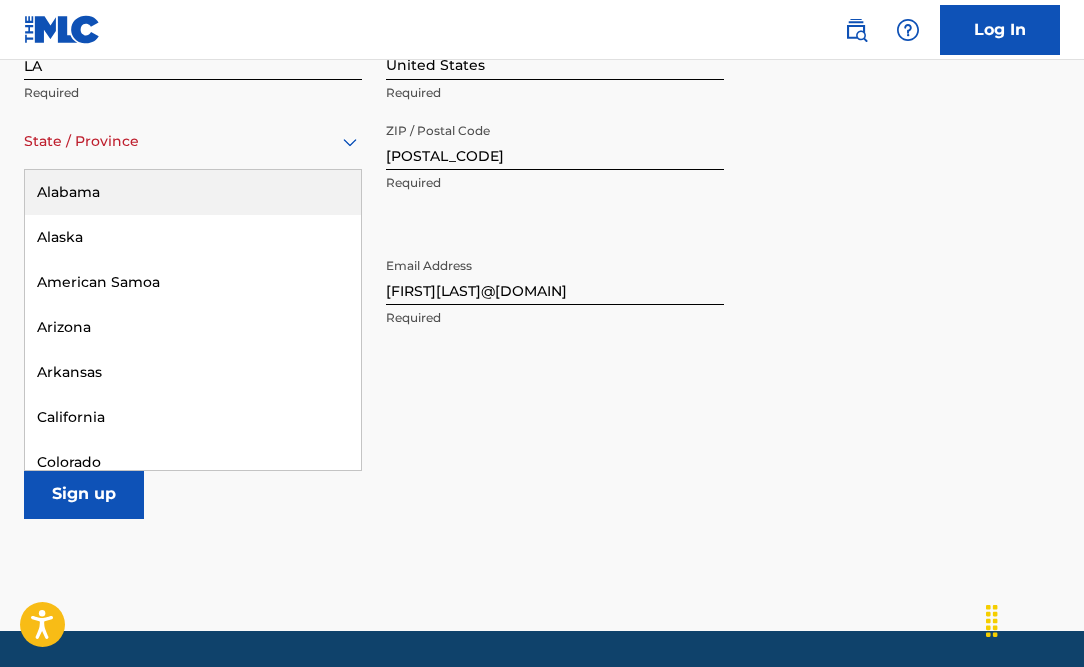 click at bounding box center [193, 141] 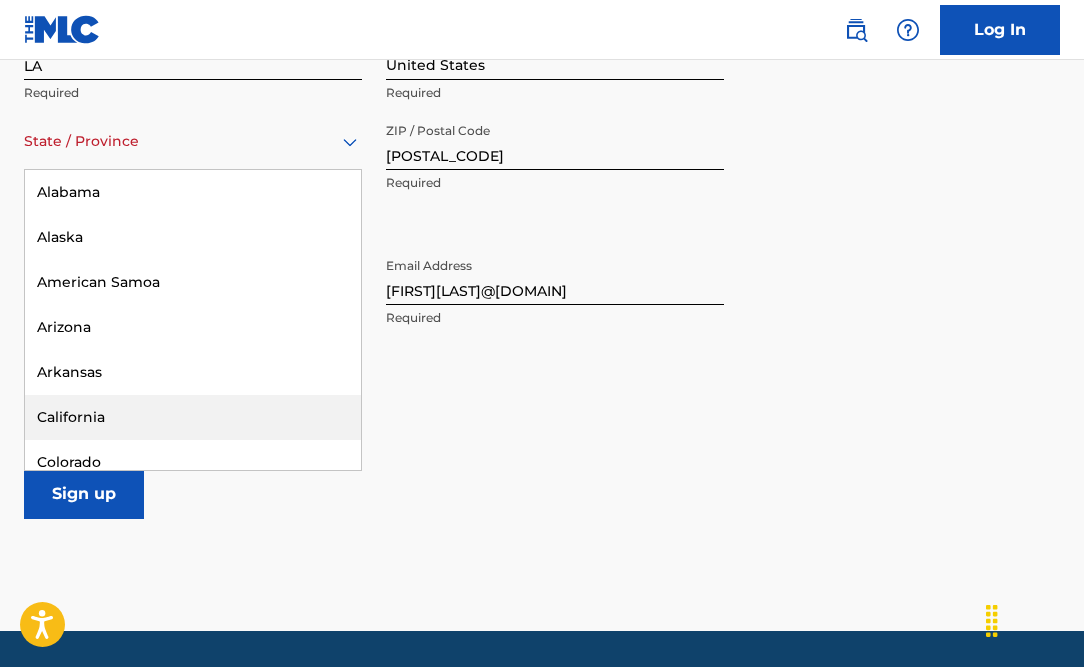 click on "California" at bounding box center [193, 417] 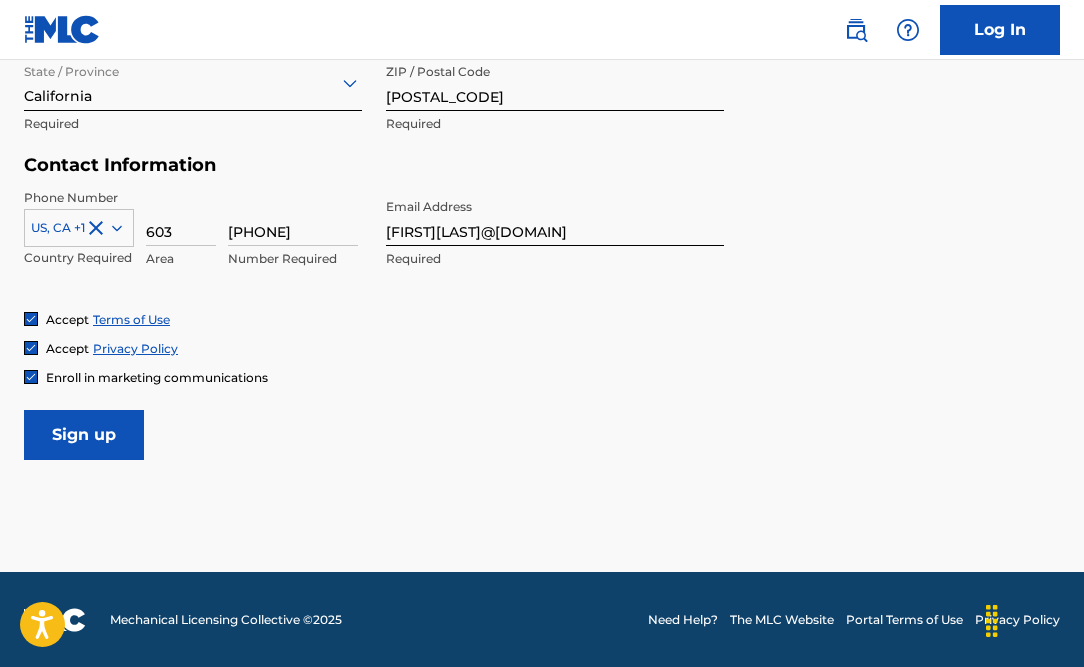 scroll, scrollTop: 895, scrollLeft: 0, axis: vertical 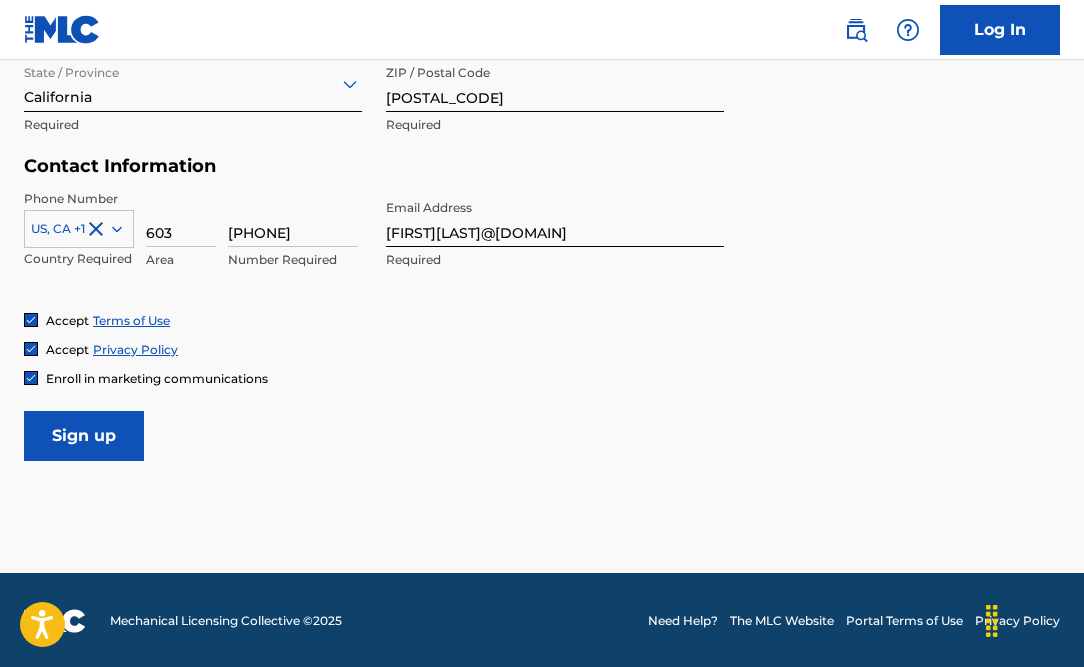 click on "Sign up" at bounding box center (84, 436) 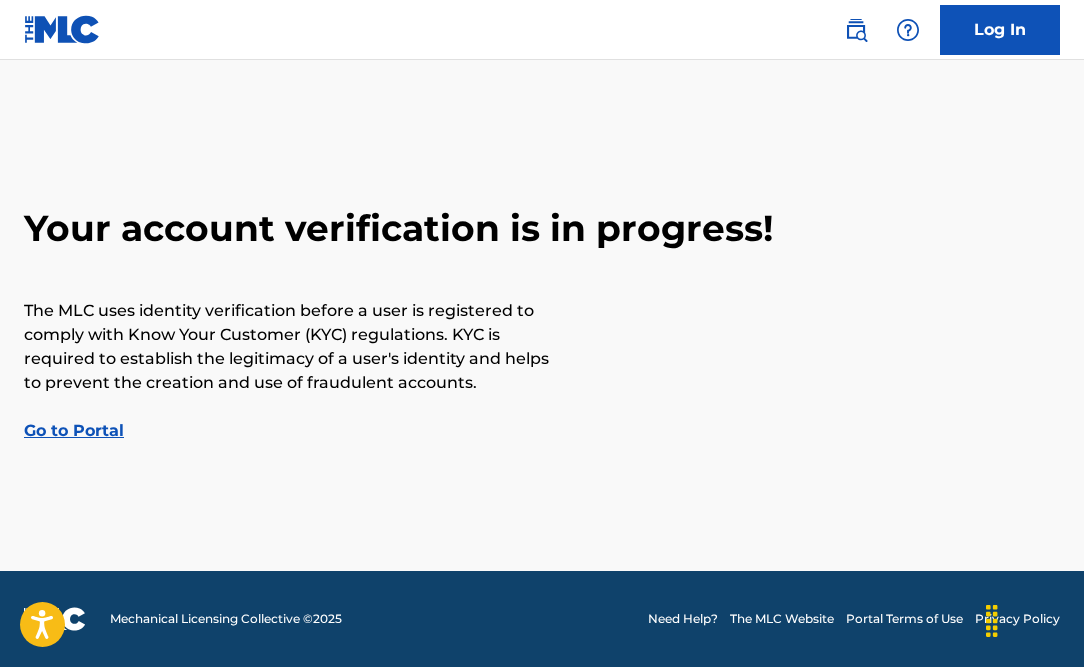 scroll, scrollTop: 0, scrollLeft: 0, axis: both 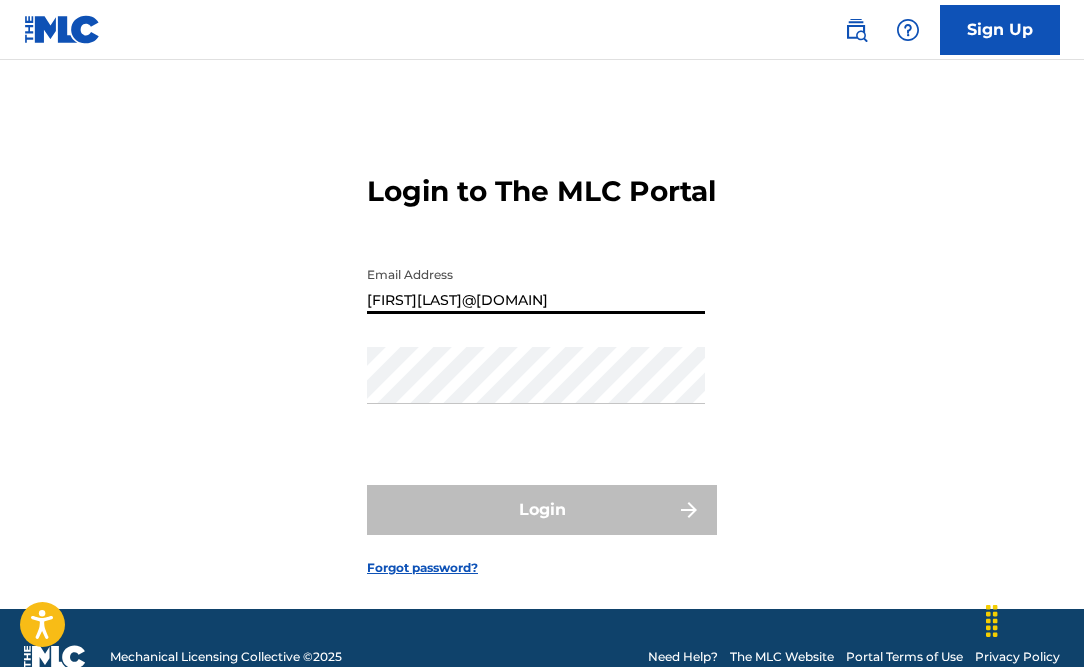 type on "[FIRST][LAST]@[DOMAIN]" 